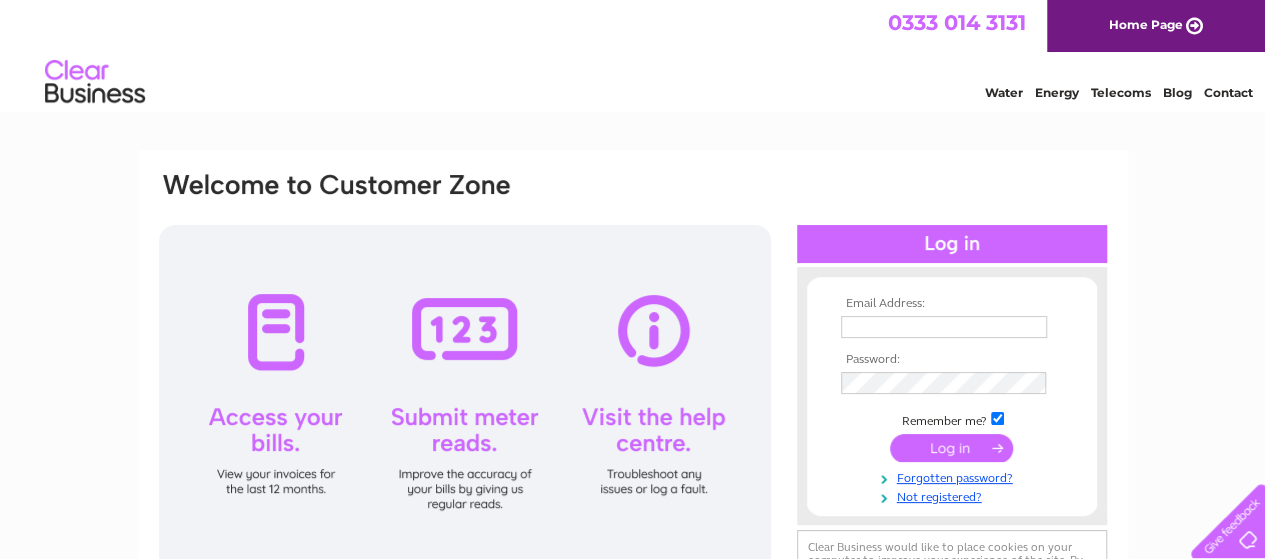 scroll, scrollTop: 0, scrollLeft: 0, axis: both 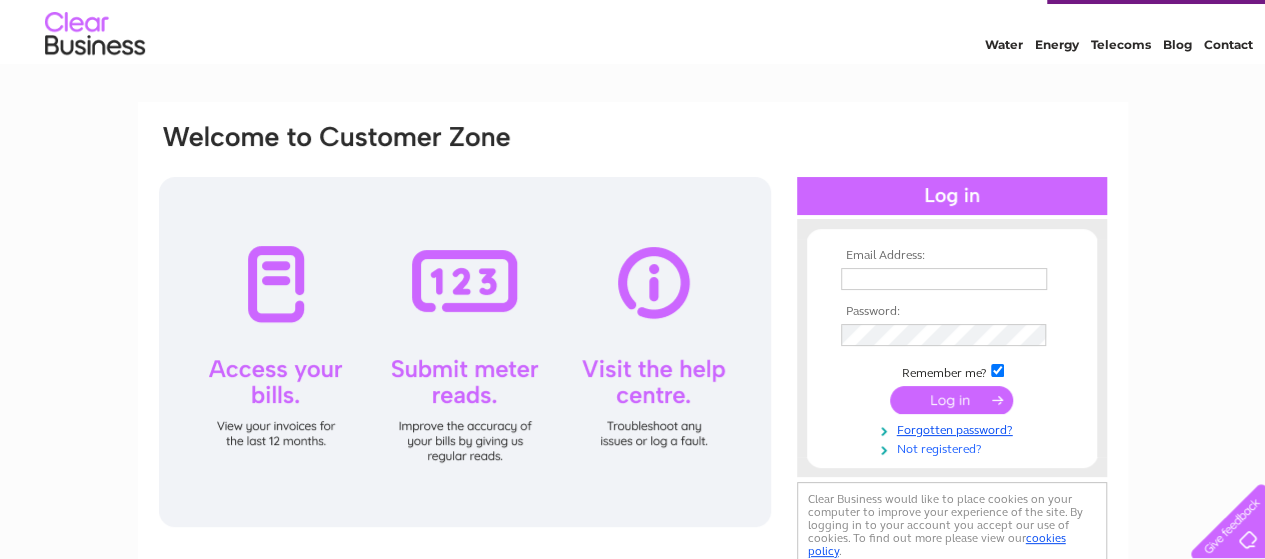 click on "Not registered?" at bounding box center (954, 447) 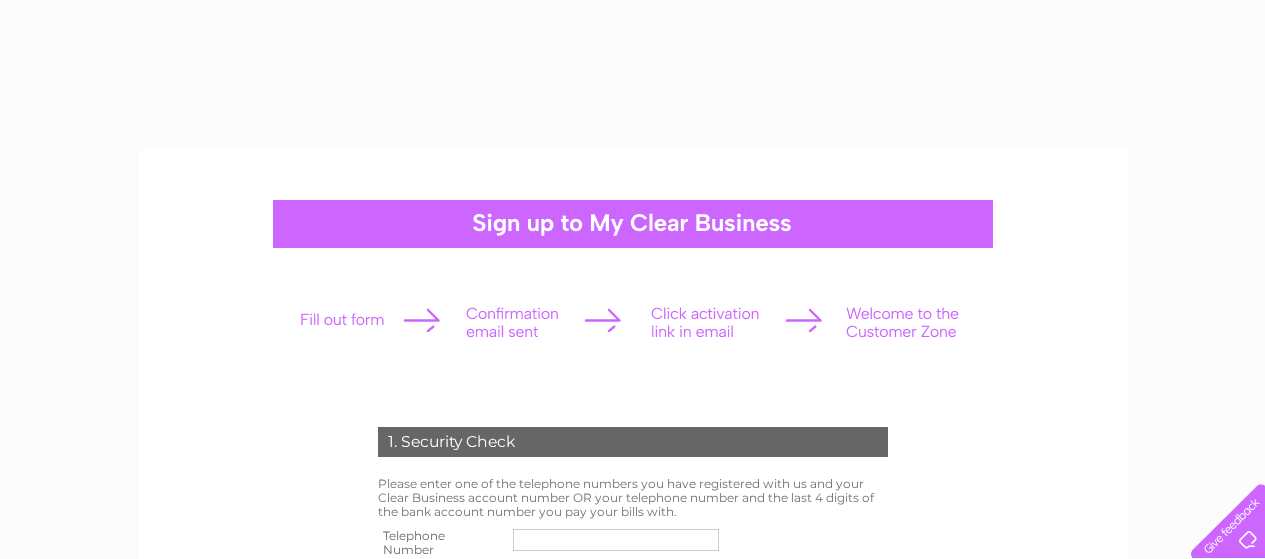 scroll, scrollTop: 0, scrollLeft: 0, axis: both 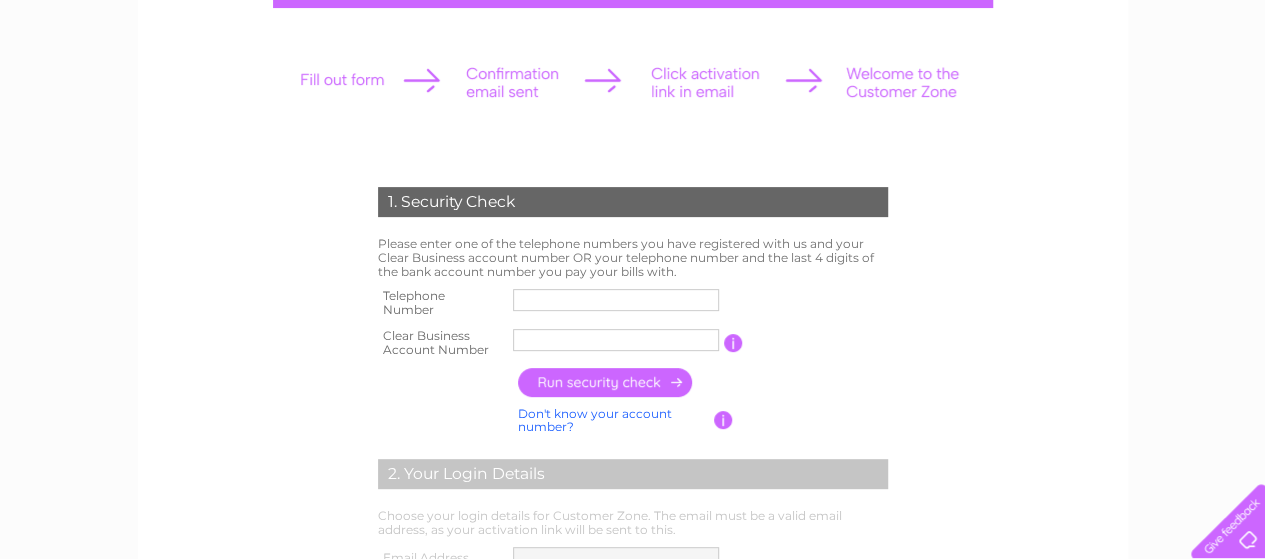 drag, startPoint x: 1279, startPoint y: 95, endPoint x: 1279, endPoint y: 179, distance: 84 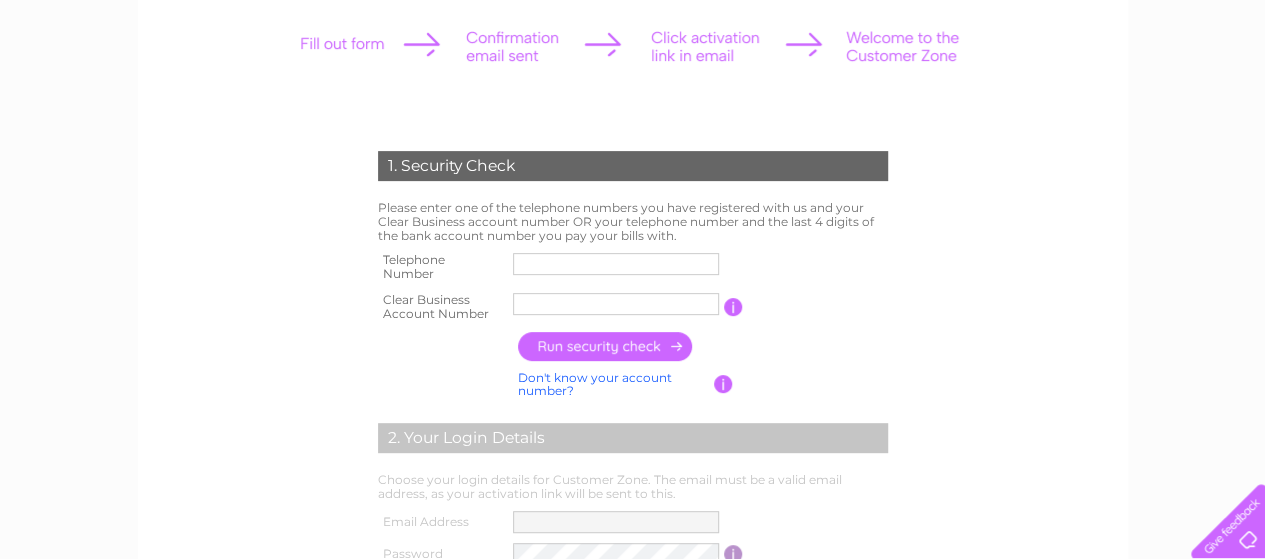 scroll, scrollTop: 278, scrollLeft: 0, axis: vertical 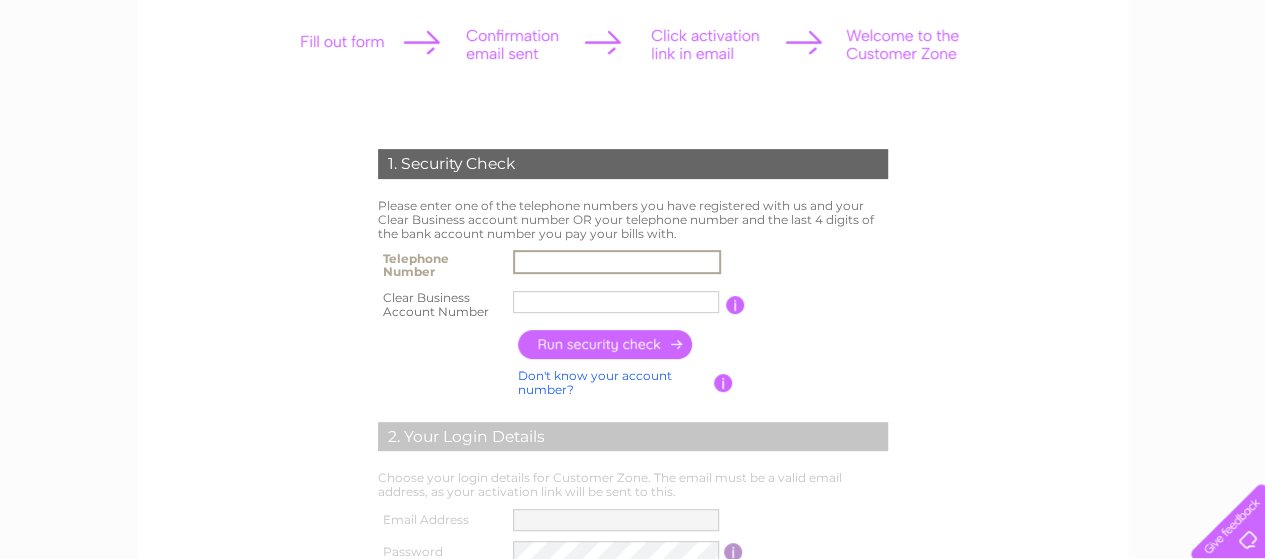 click at bounding box center (617, 262) 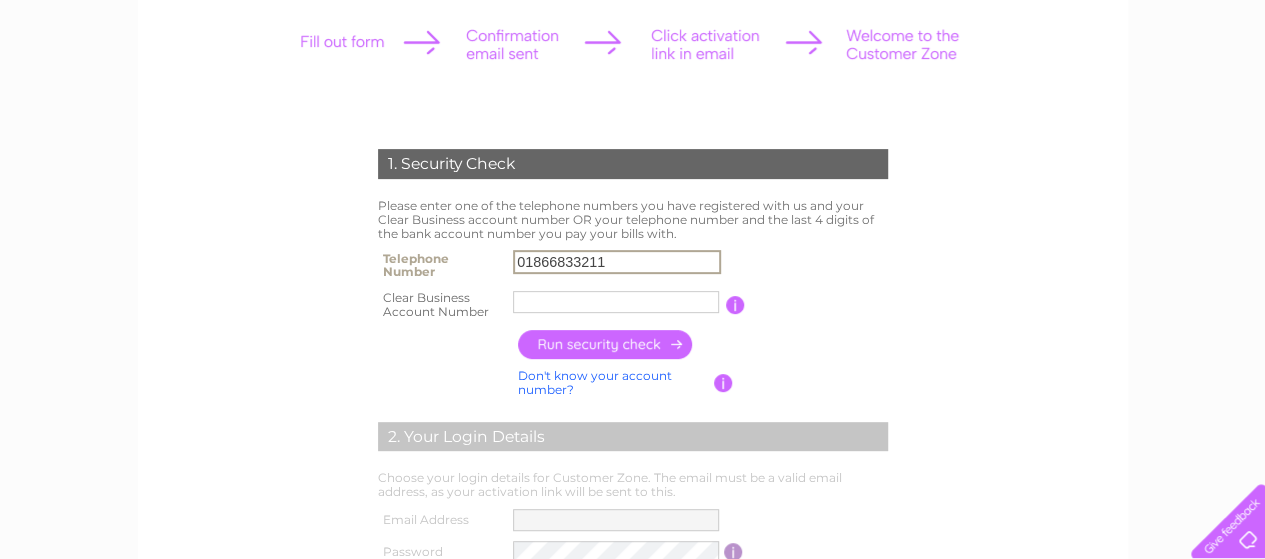 type on "01866833211" 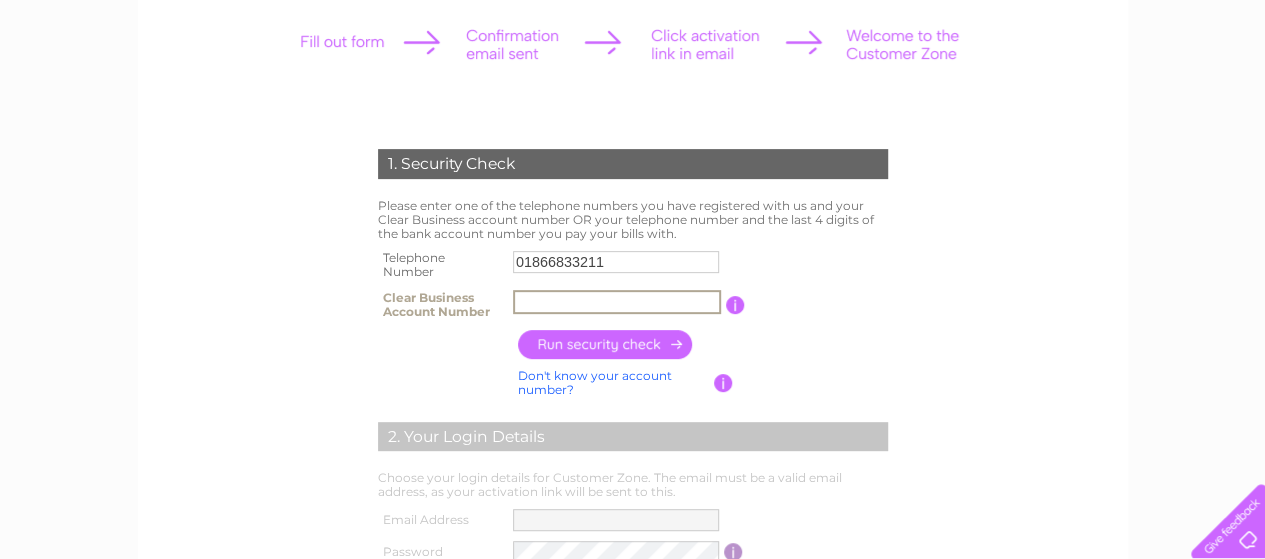 click at bounding box center (617, 302) 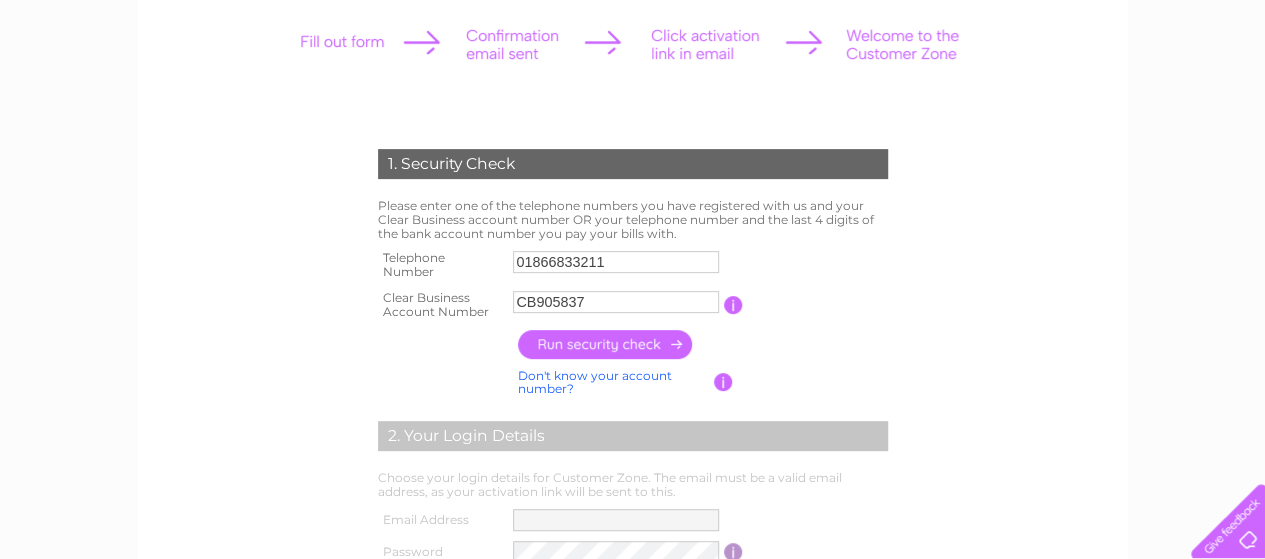 click at bounding box center (606, 344) 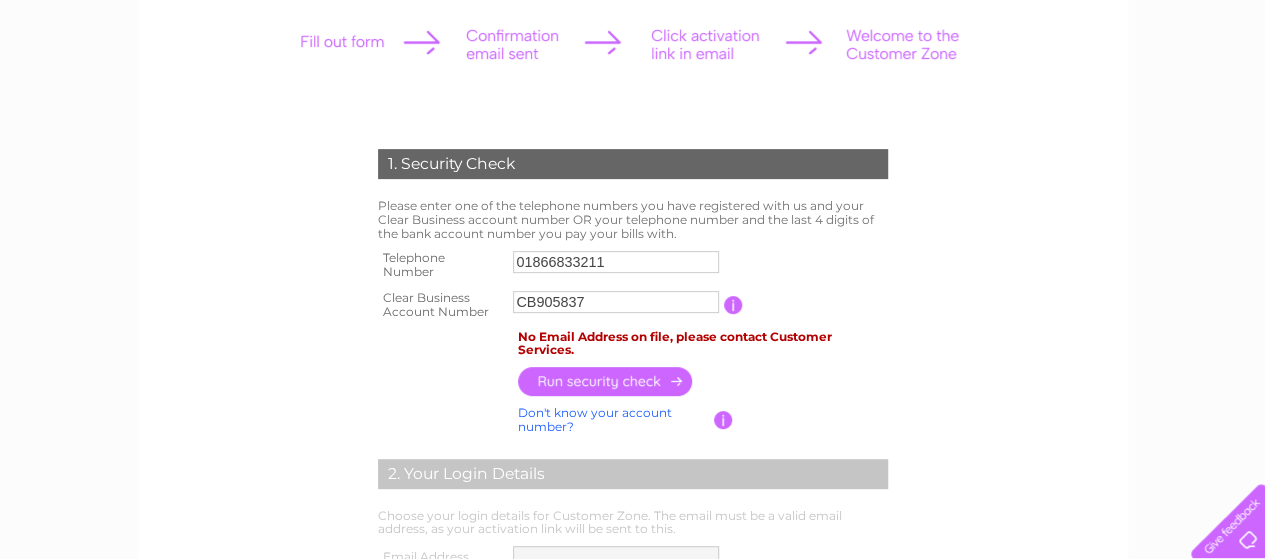 drag, startPoint x: 583, startPoint y: 355, endPoint x: 506, endPoint y: 343, distance: 77.92946 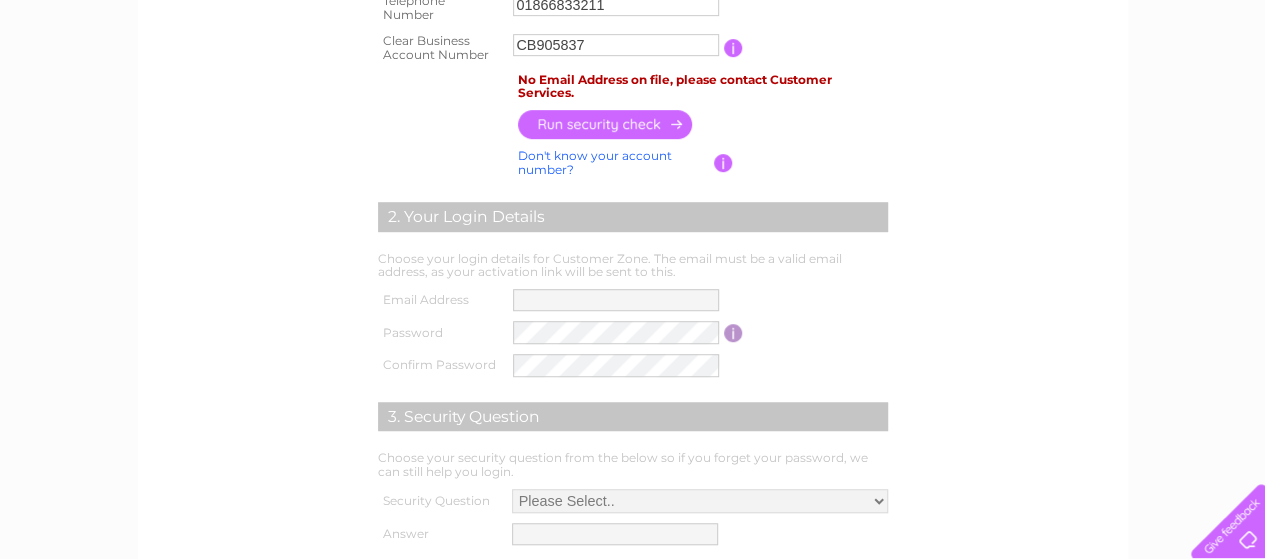 scroll, scrollTop: 356, scrollLeft: 0, axis: vertical 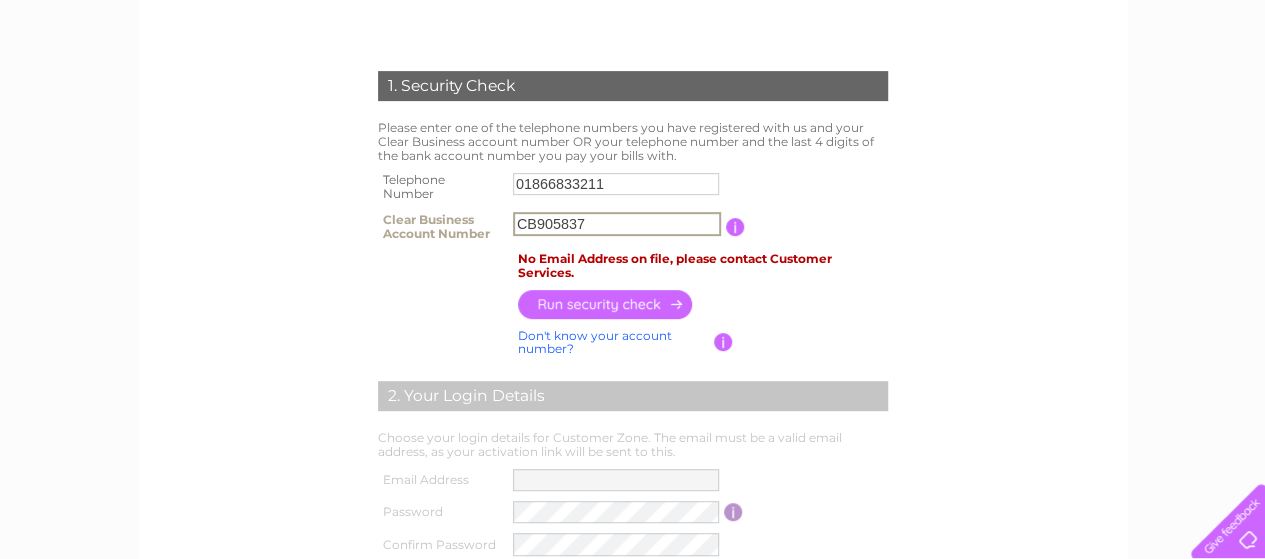 drag, startPoint x: 538, startPoint y: 222, endPoint x: 443, endPoint y: 239, distance: 96.50906 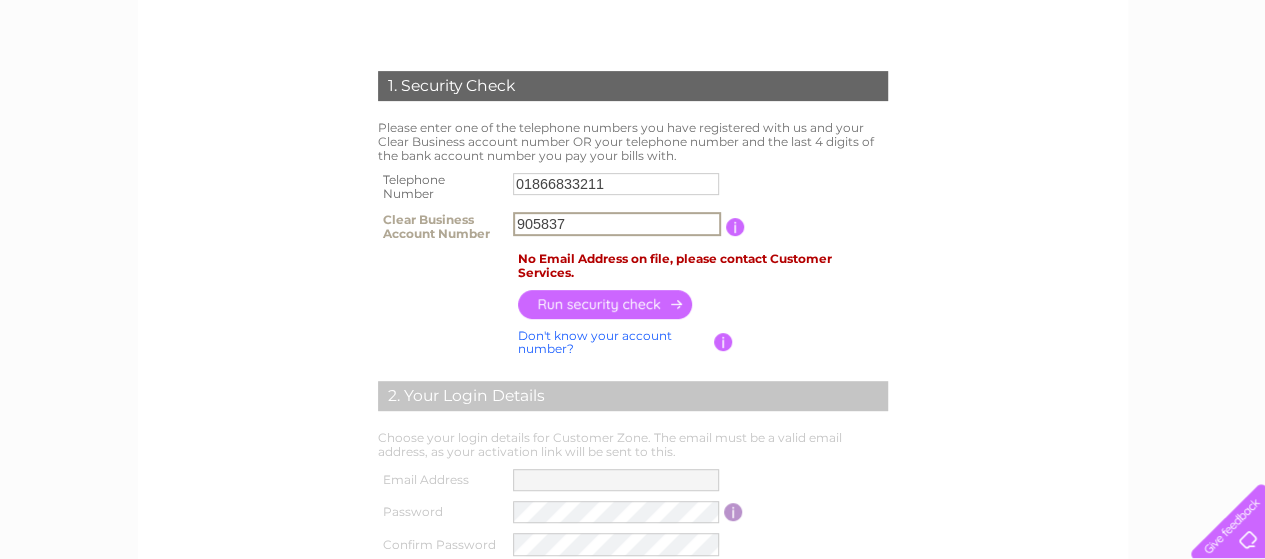 type on "905837" 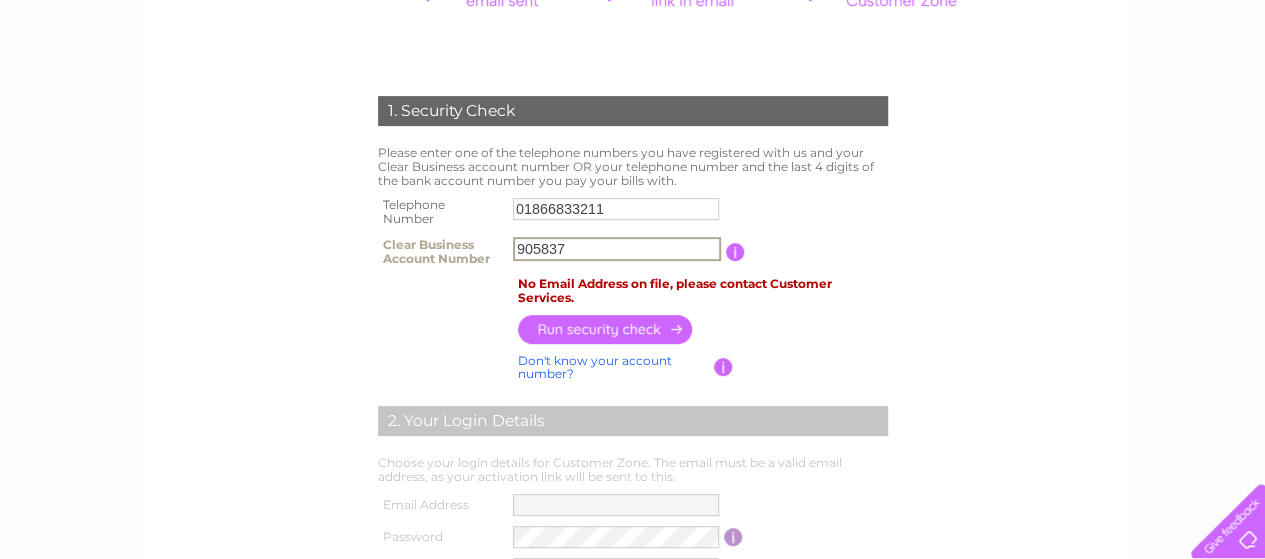 scroll, scrollTop: 329, scrollLeft: 0, axis: vertical 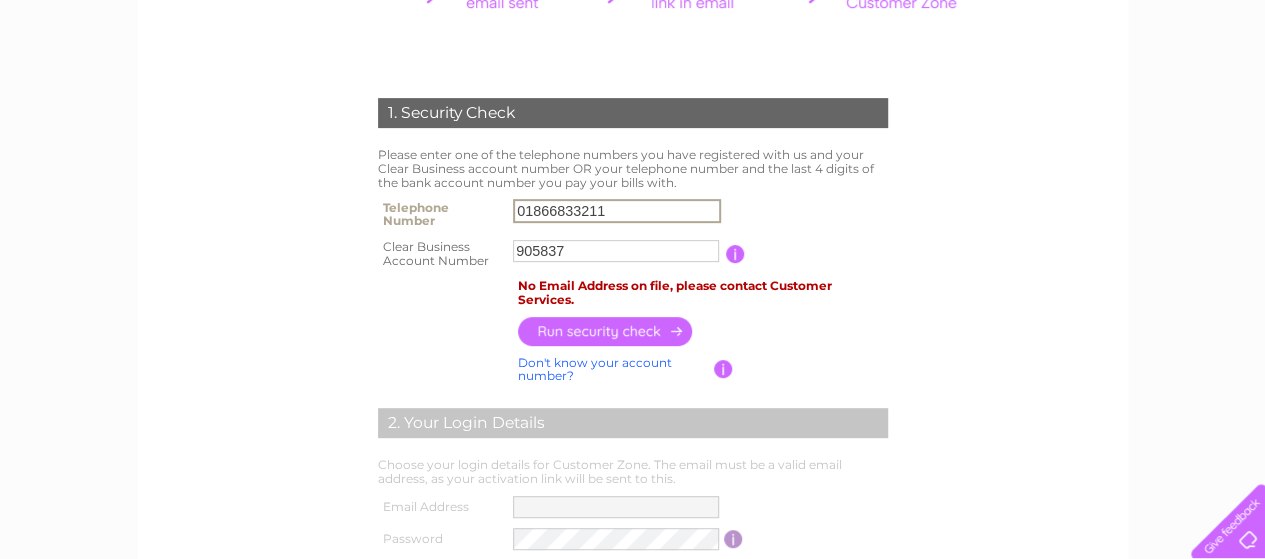 drag, startPoint x: 610, startPoint y: 207, endPoint x: 449, endPoint y: 215, distance: 161.19864 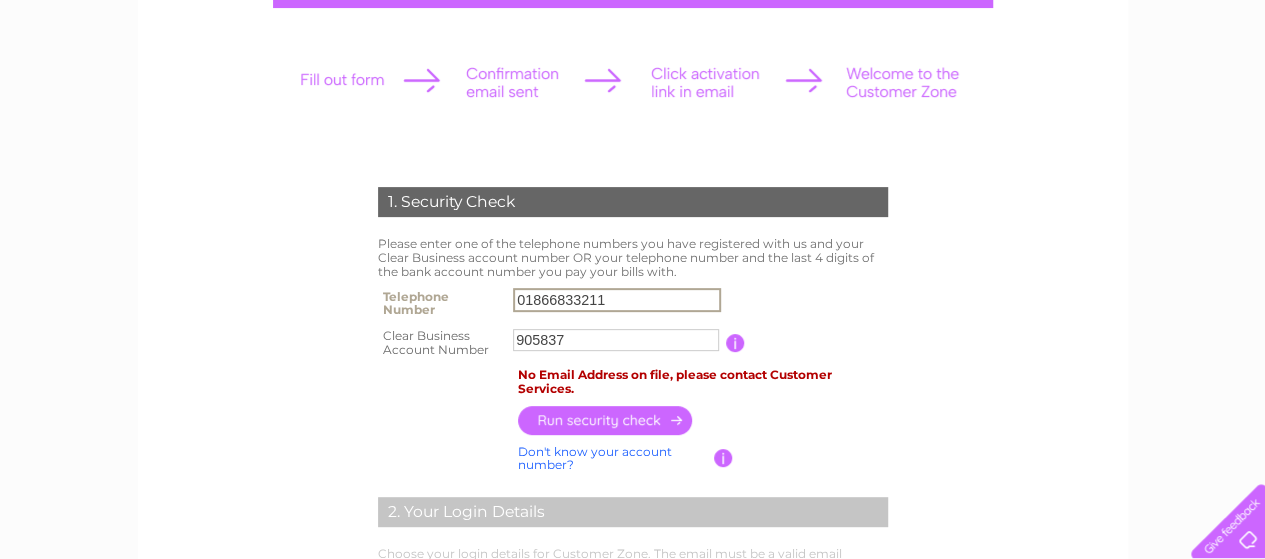 scroll, scrollTop: 234, scrollLeft: 0, axis: vertical 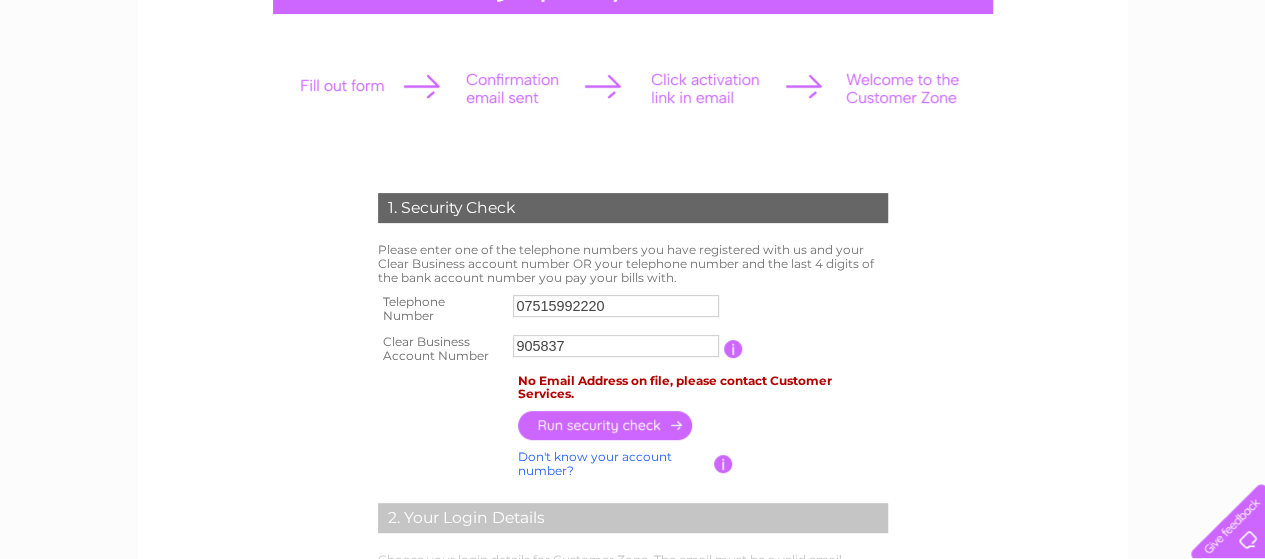click at bounding box center (606, 425) 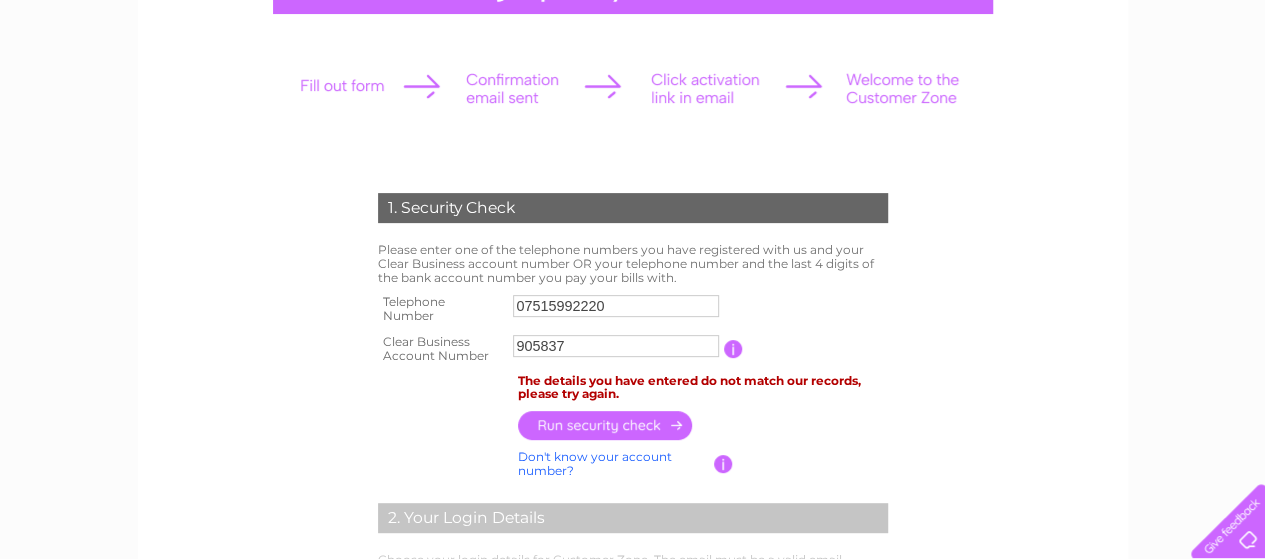 click on "07515992220" at bounding box center (616, 309) 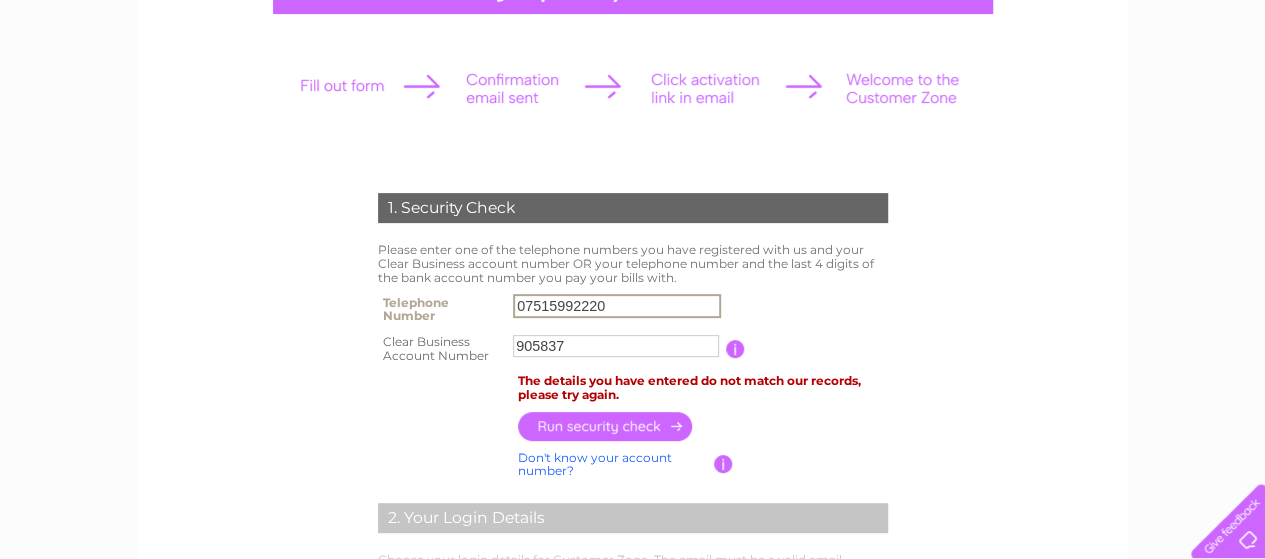 drag, startPoint x: 516, startPoint y: 305, endPoint x: 763, endPoint y: 287, distance: 247.655 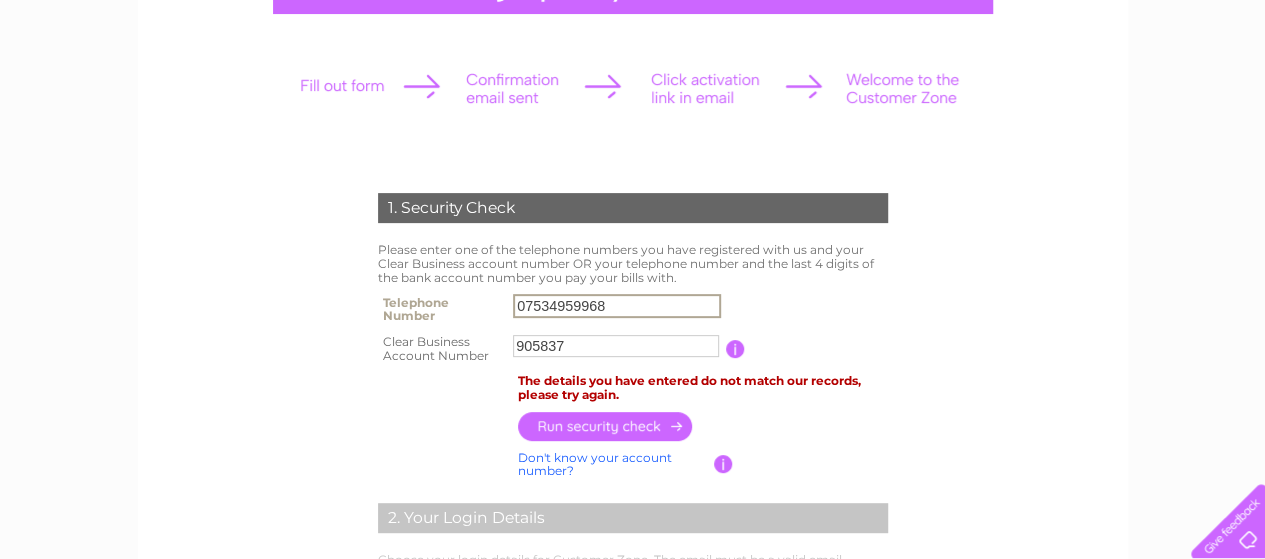 type on "07534959968" 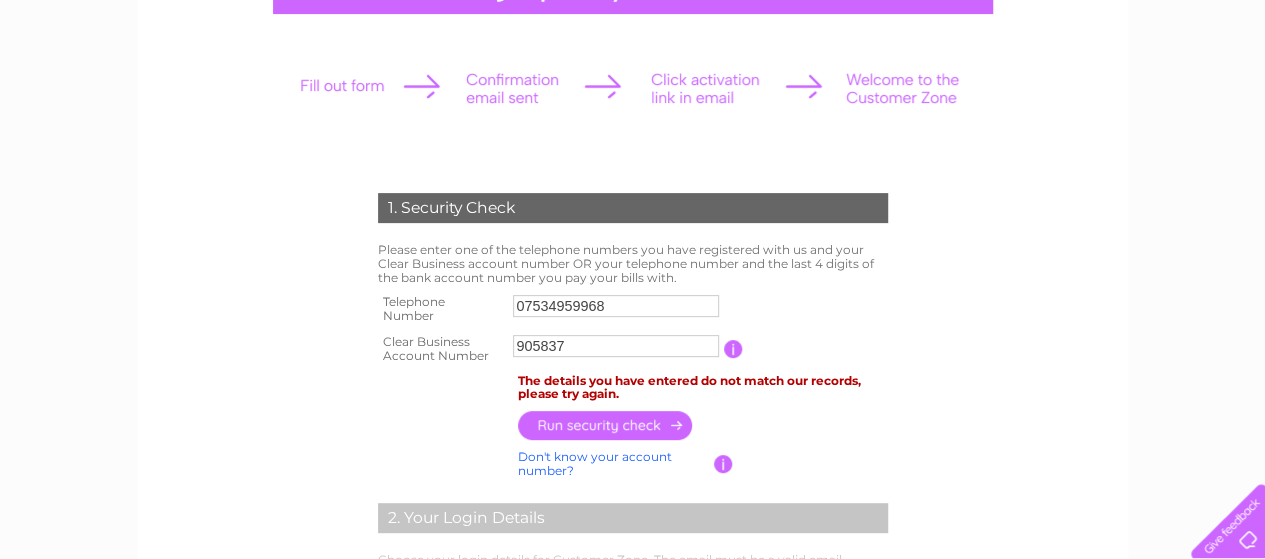 click on "1. Security Check
Please enter one of the telephone numbers you have registered with us and your Clear Business account number OR your telephone number and the last 4 digits of the bank account number you pay your bills with.
Telephone Number
07534959968
Clear Business Account Number
905837" at bounding box center (633, 546) 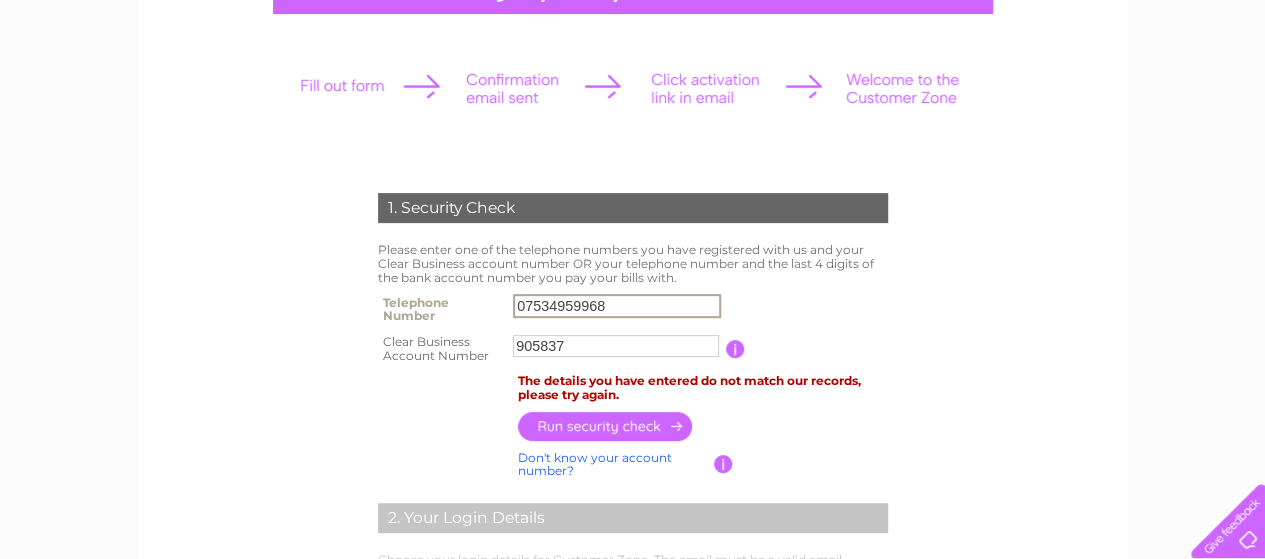drag, startPoint x: 614, startPoint y: 301, endPoint x: 459, endPoint y: 325, distance: 156.84706 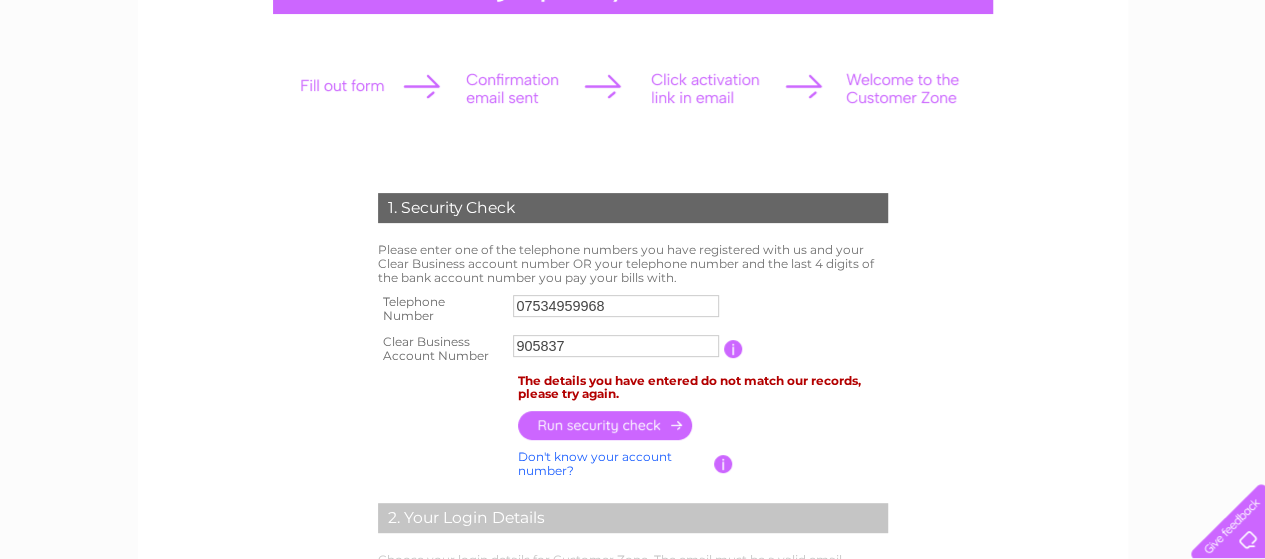 click on "1. Security Check
Please enter one of the telephone numbers you have registered with us and your Clear Business account number OR your telephone number and the last 4 digits of the bank account number you pay your bills with.
Telephone Number
07534959968
Clear Business Account Number
905837" at bounding box center (633, 546) 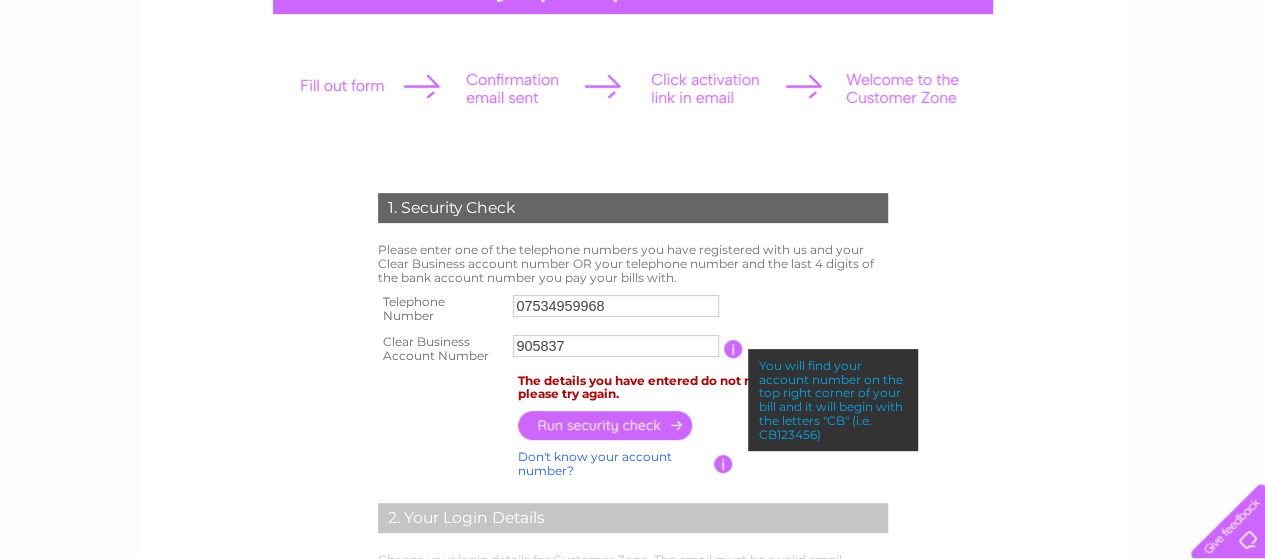 click on "905837" at bounding box center [616, 346] 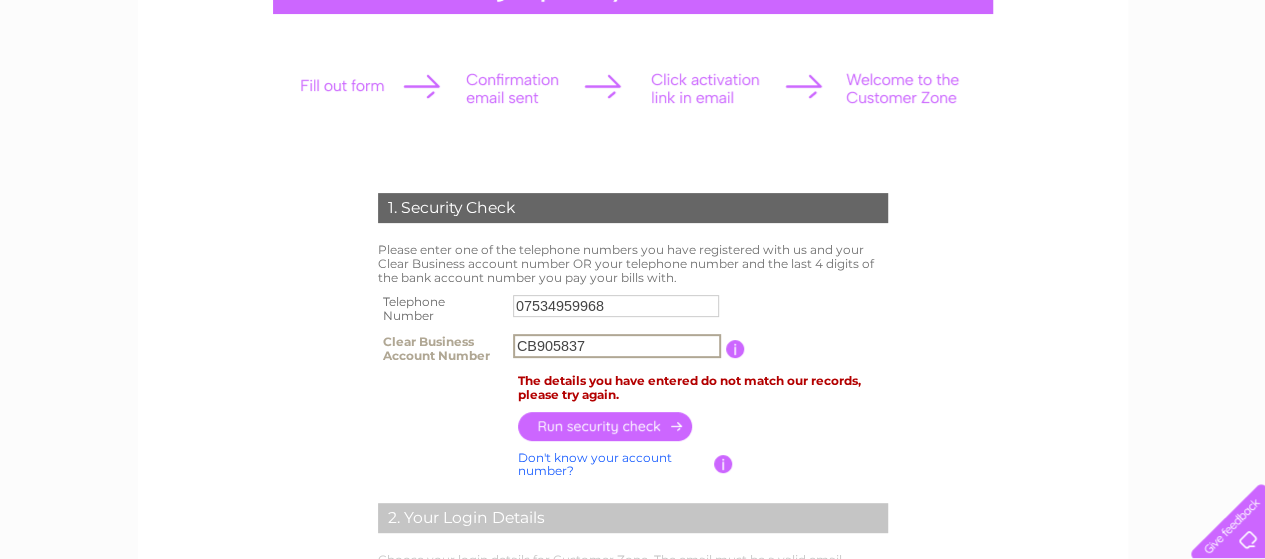 type on "CB905837" 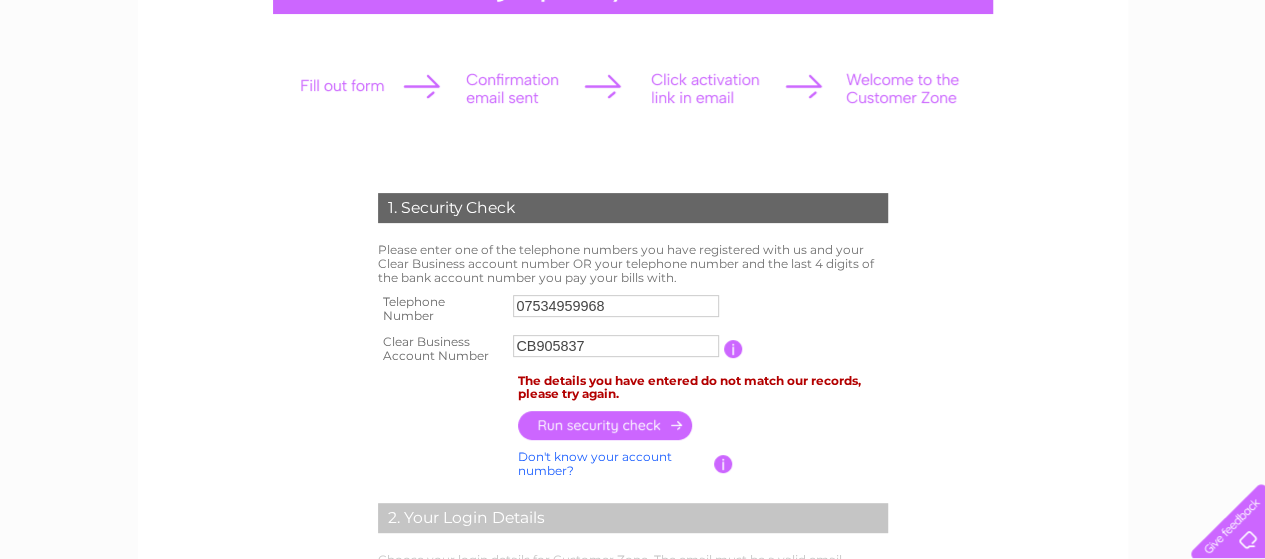 click at bounding box center [606, 425] 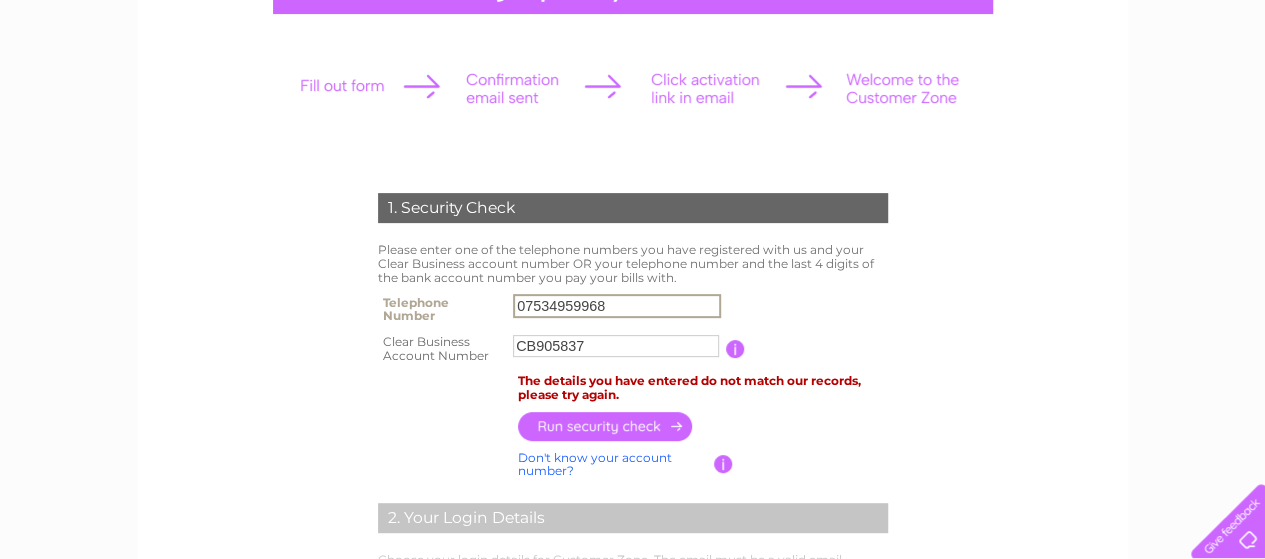 drag, startPoint x: 630, startPoint y: 302, endPoint x: 376, endPoint y: 315, distance: 254.33246 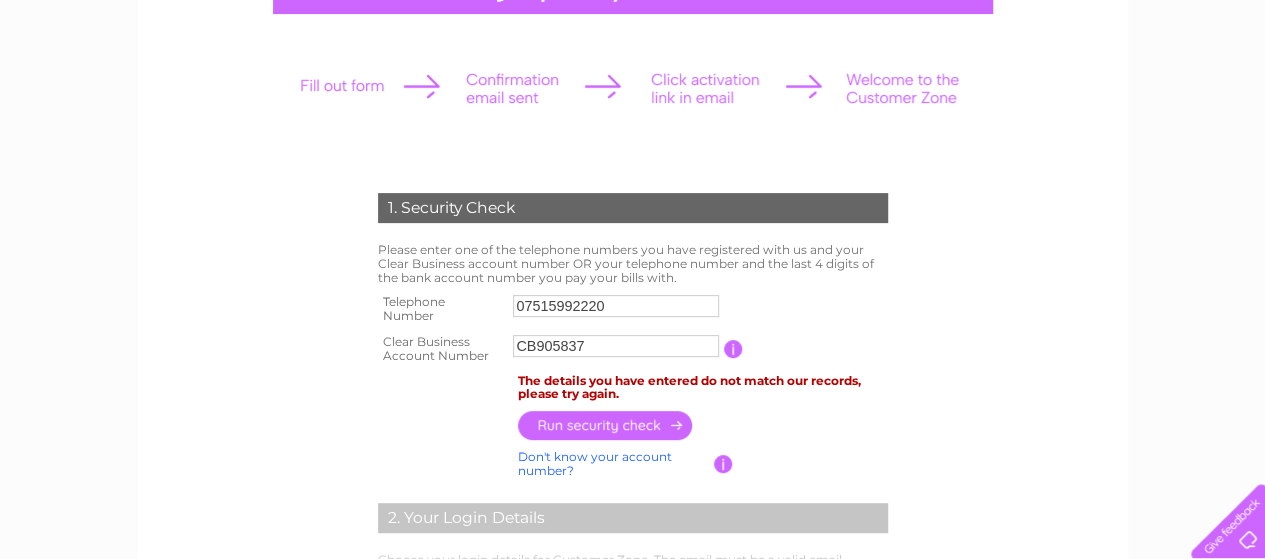 click at bounding box center (606, 425) 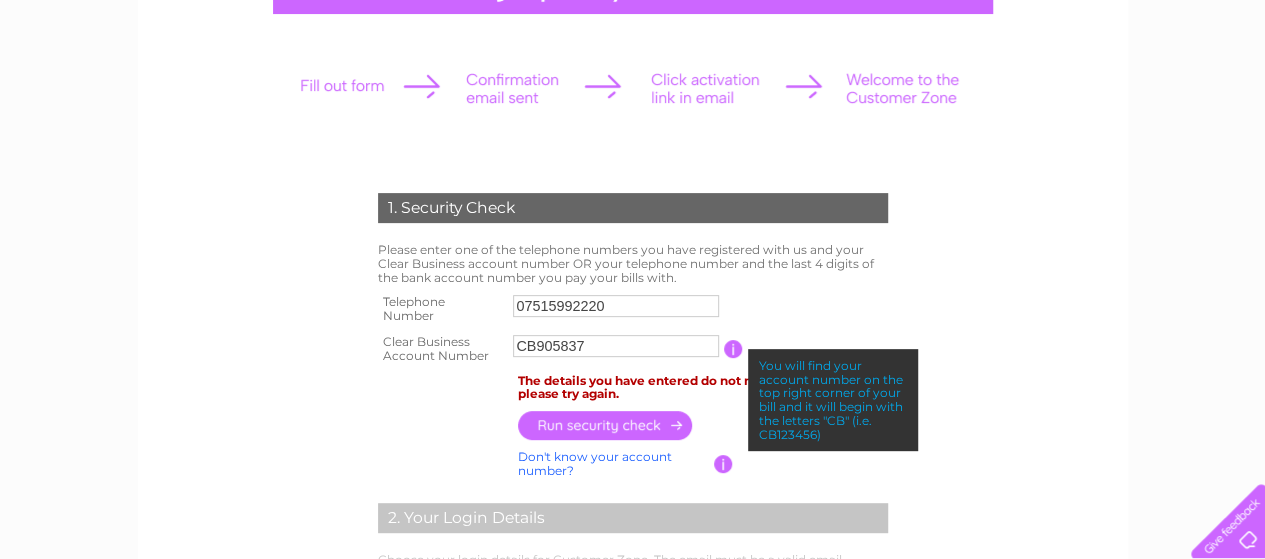 click on "The details you have entered do not match our records, please try again." at bounding box center (703, 388) 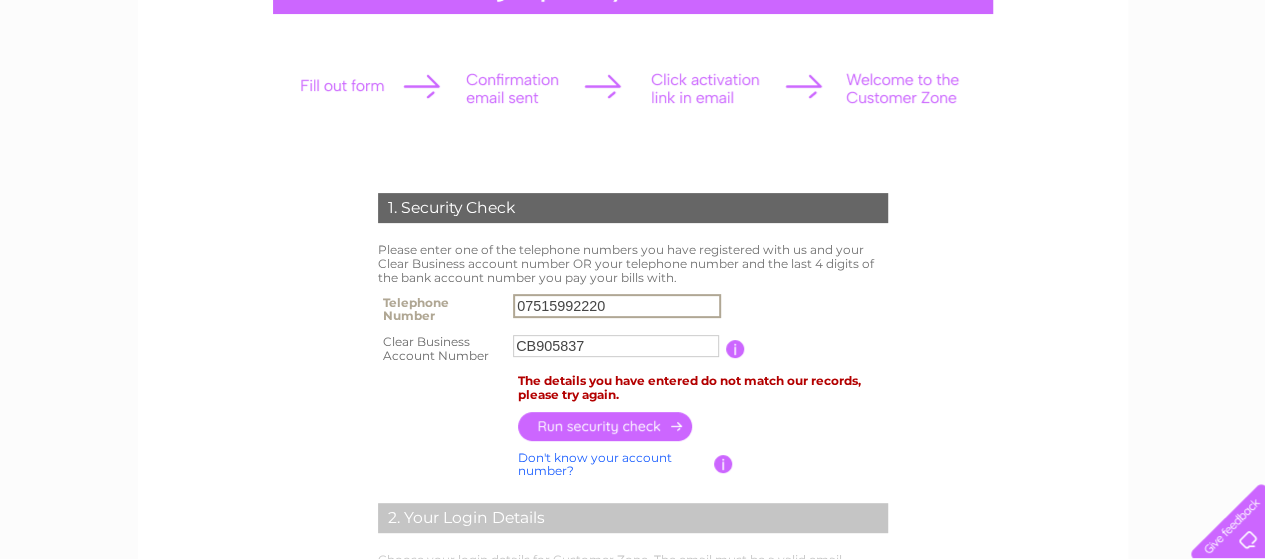 drag, startPoint x: 606, startPoint y: 305, endPoint x: 416, endPoint y: 325, distance: 191.04973 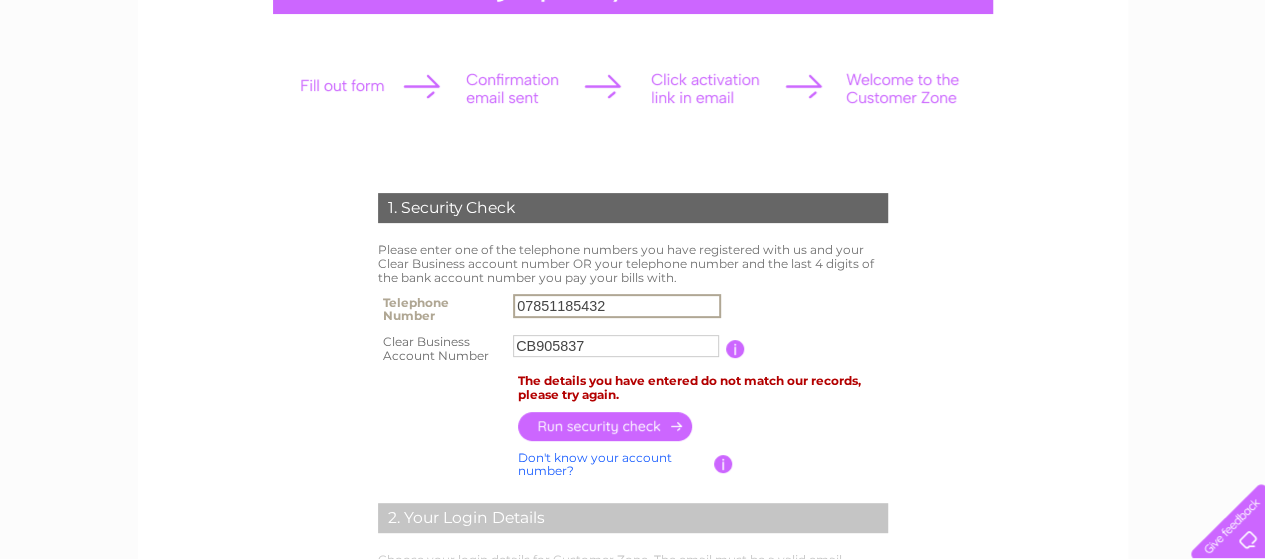 click at bounding box center [606, 426] 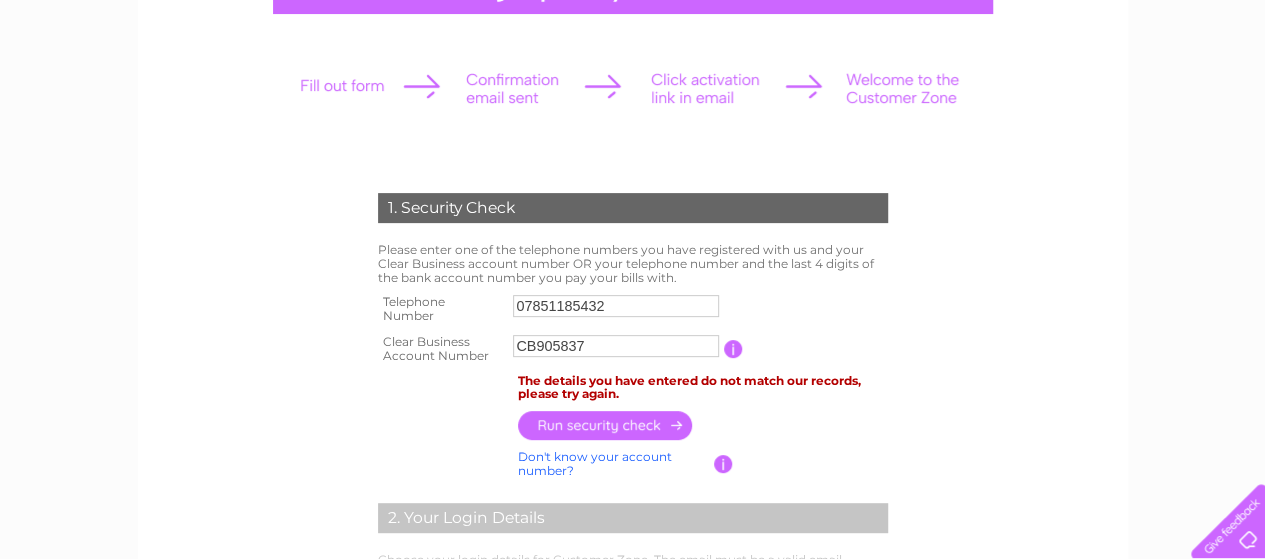 drag, startPoint x: 611, startPoint y: 393, endPoint x: 508, endPoint y: 388, distance: 103.121284 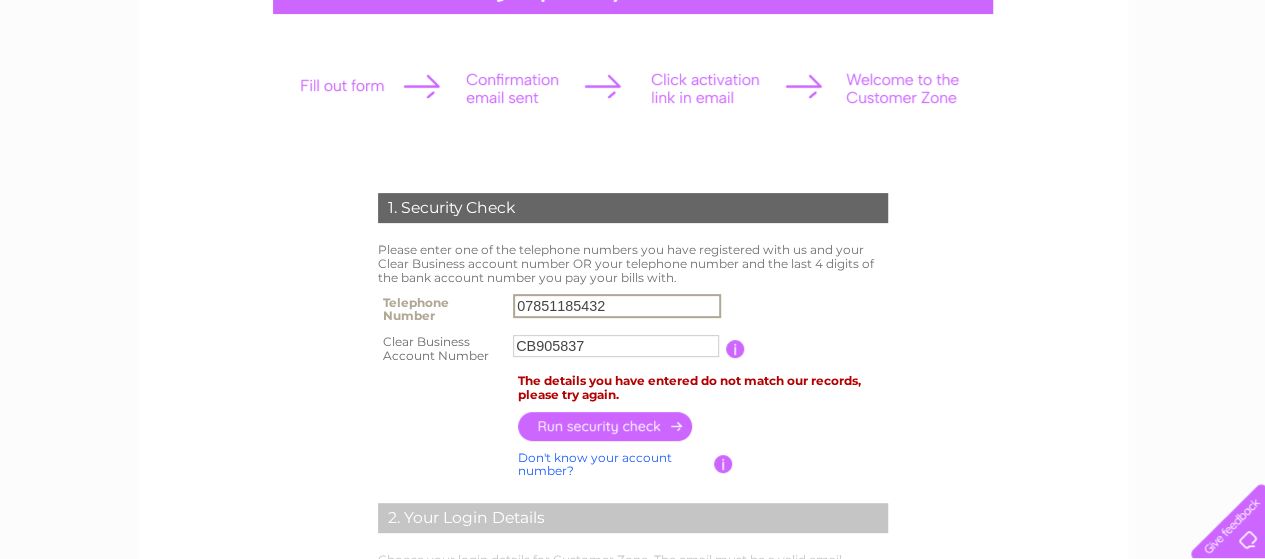 drag, startPoint x: 647, startPoint y: 302, endPoint x: 478, endPoint y: 304, distance: 169.01184 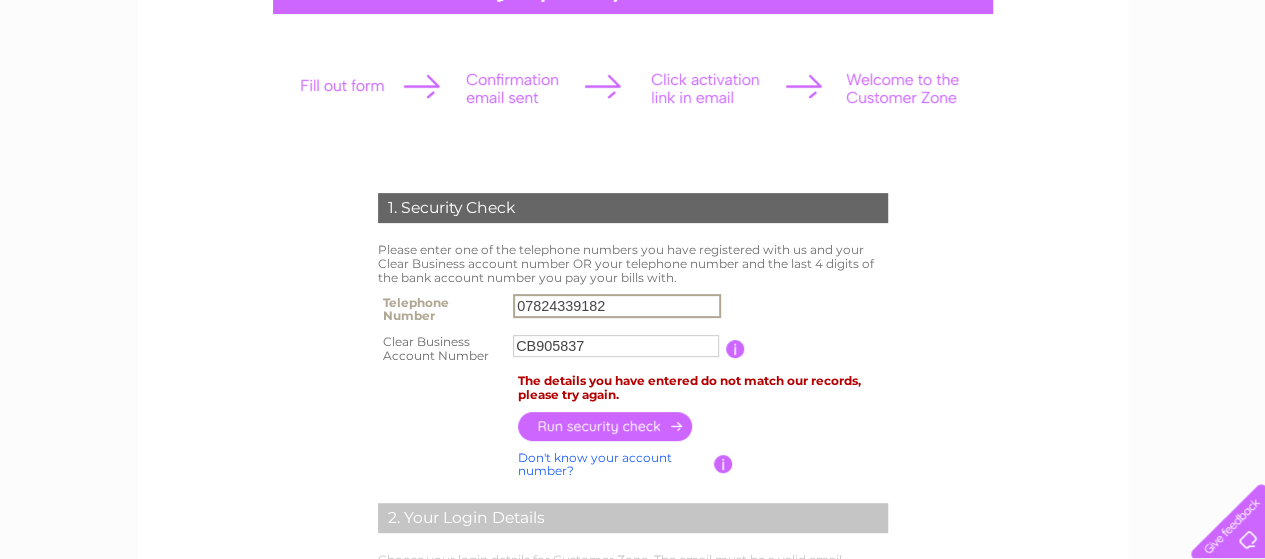 type on "07824339182" 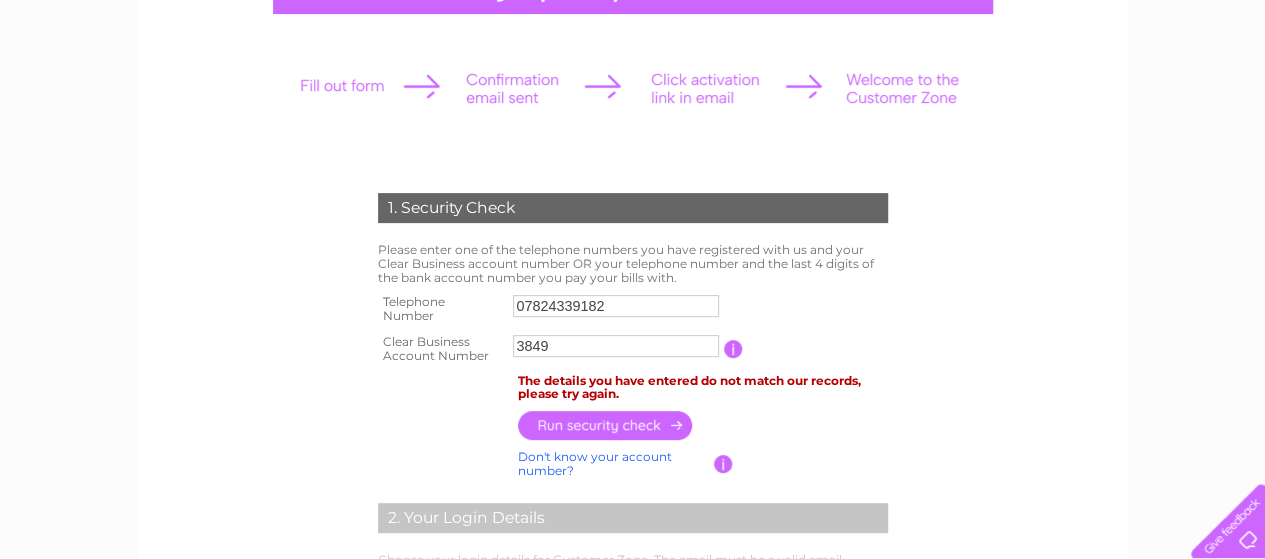 click at bounding box center (606, 425) 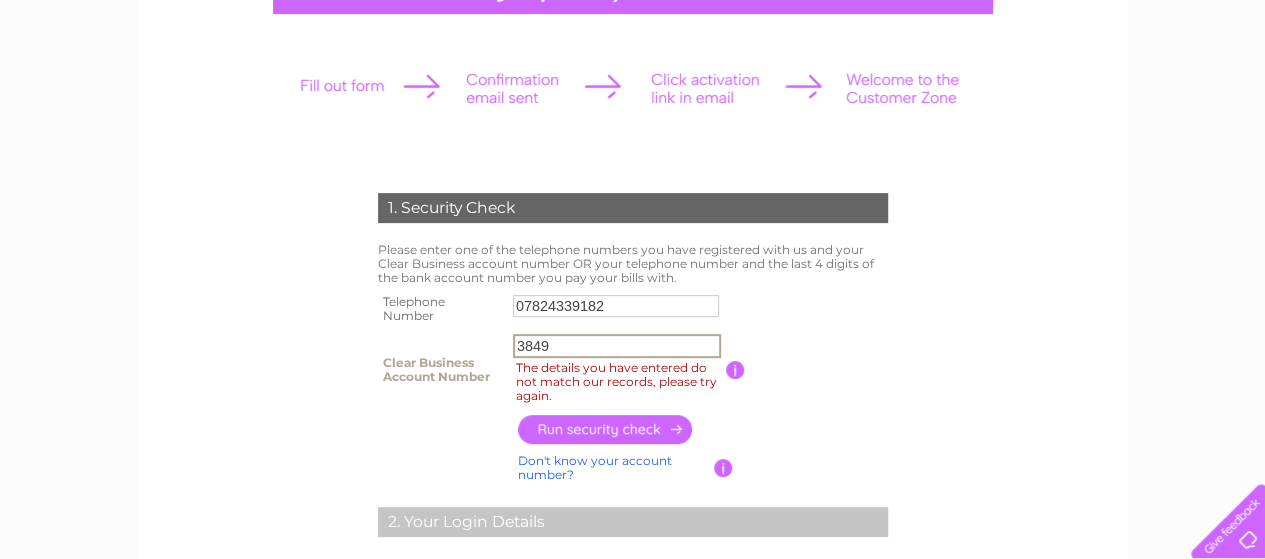 drag, startPoint x: 552, startPoint y: 344, endPoint x: 446, endPoint y: 349, distance: 106.11786 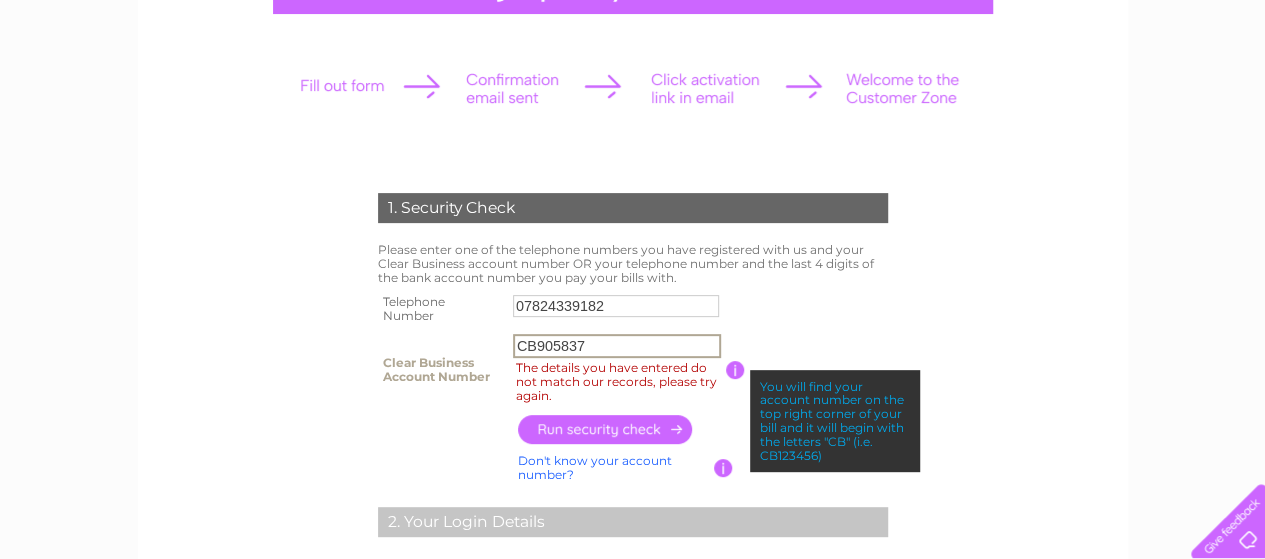 type on "CB905837" 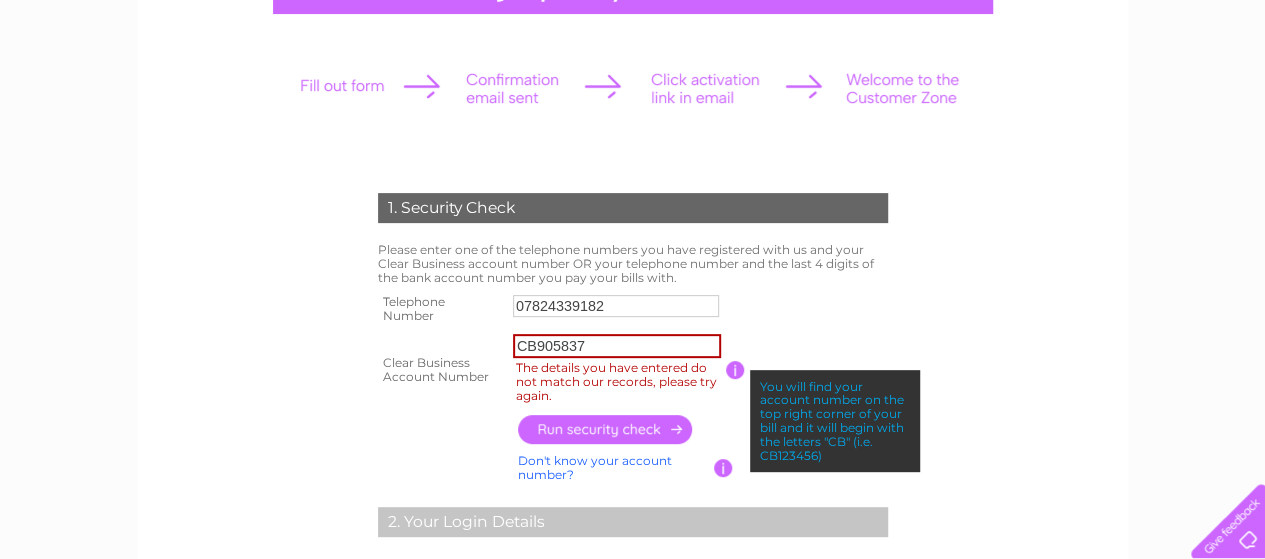 click on "07824339182" at bounding box center [617, 309] 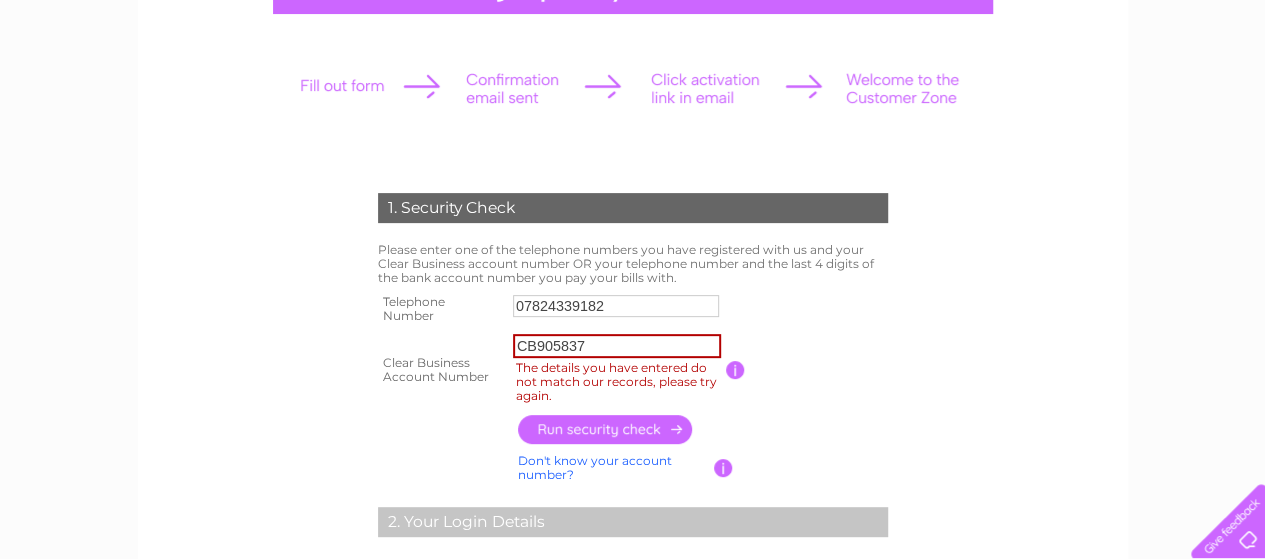click at bounding box center [606, 429] 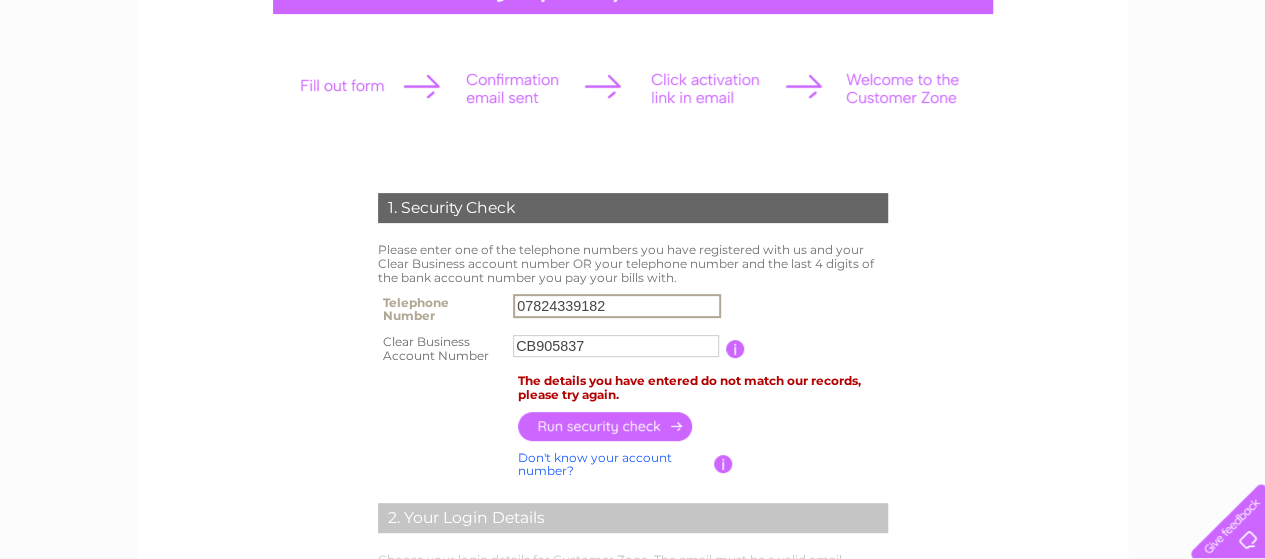 drag, startPoint x: 614, startPoint y: 304, endPoint x: 297, endPoint y: 337, distance: 318.71304 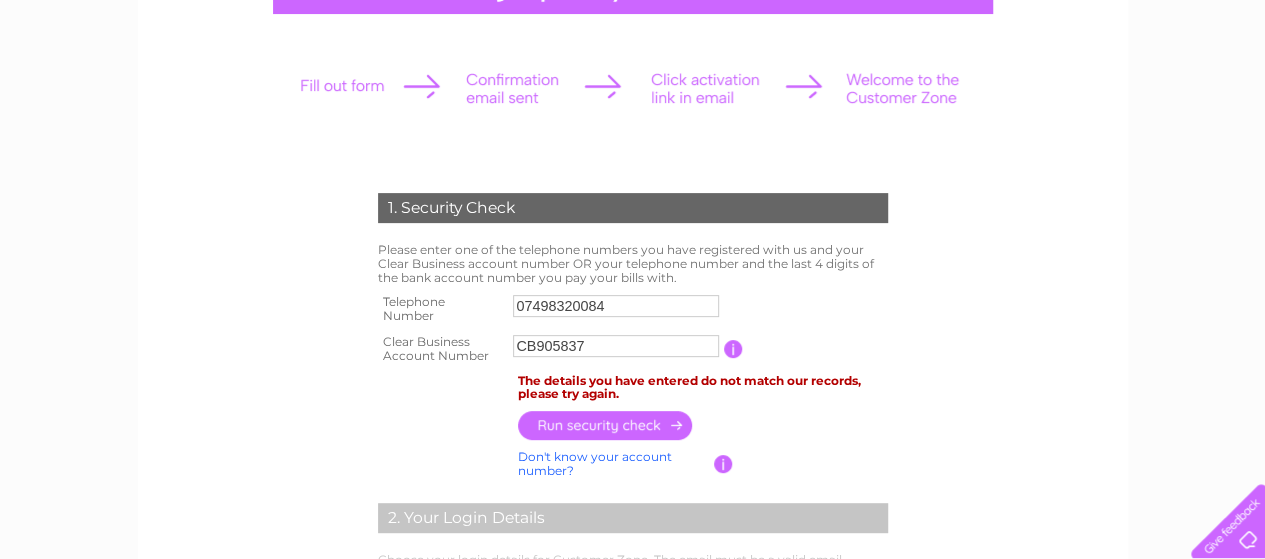 click at bounding box center (606, 425) 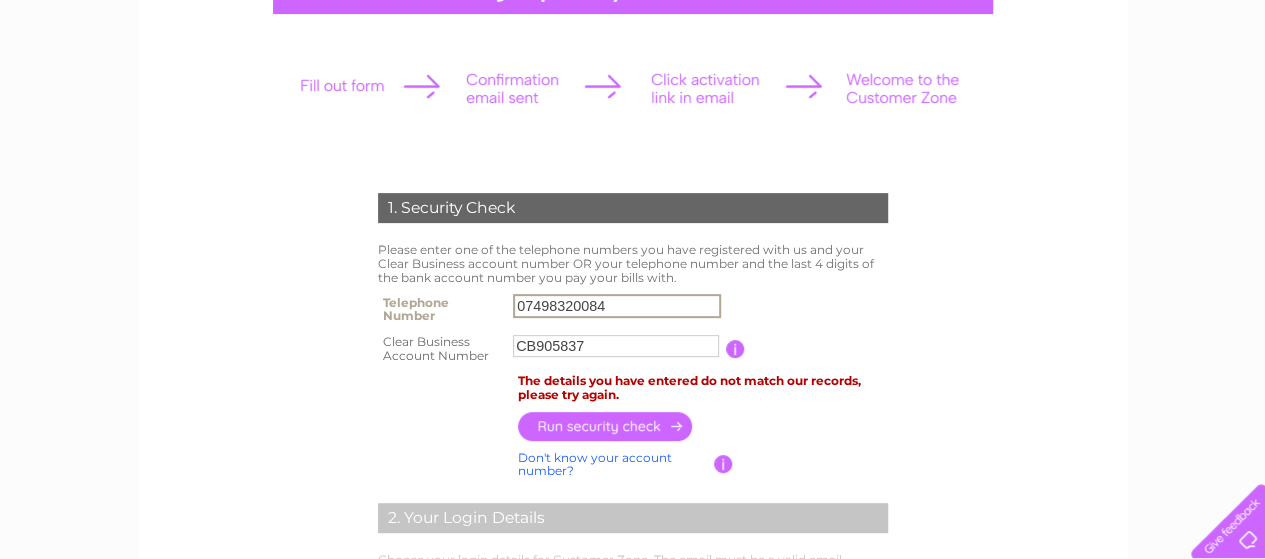 drag, startPoint x: 618, startPoint y: 307, endPoint x: 426, endPoint y: 293, distance: 192.50974 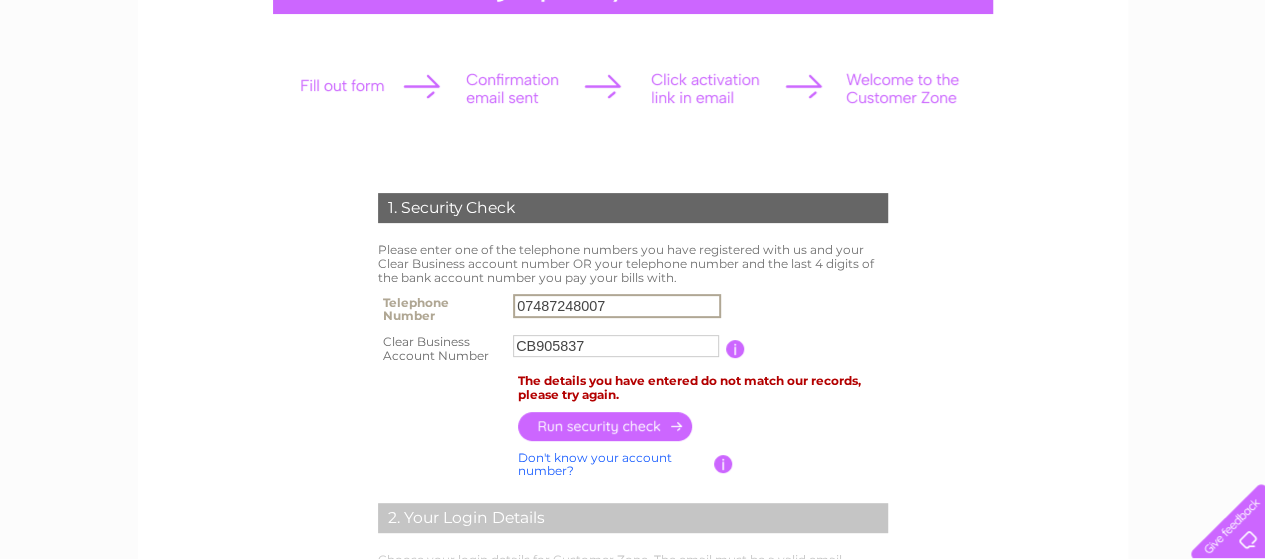 type on "07487248007" 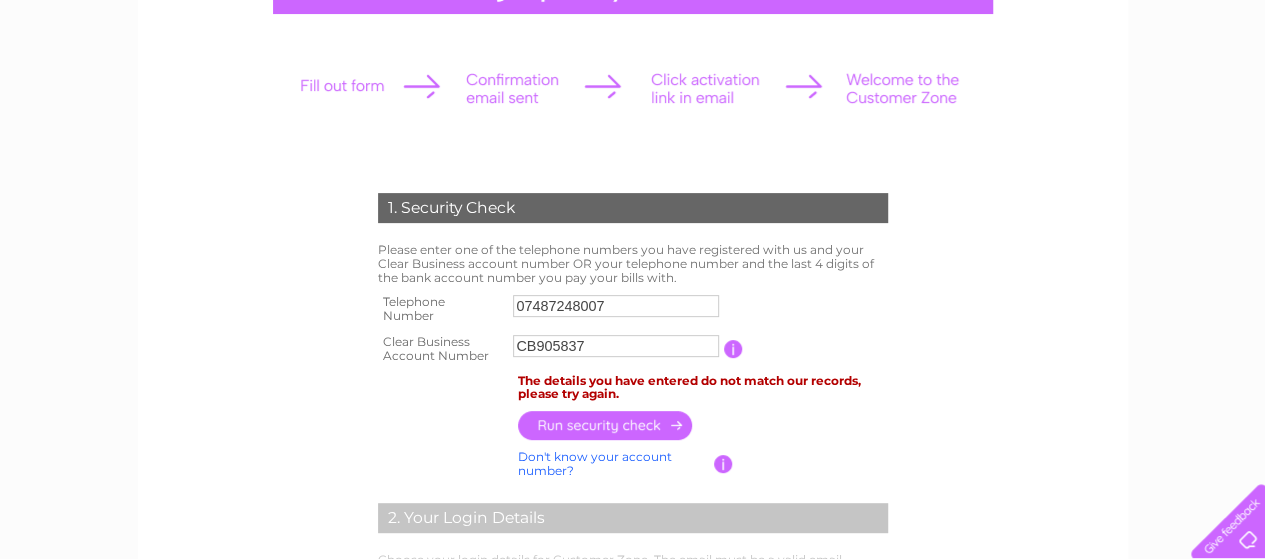 click at bounding box center (606, 425) 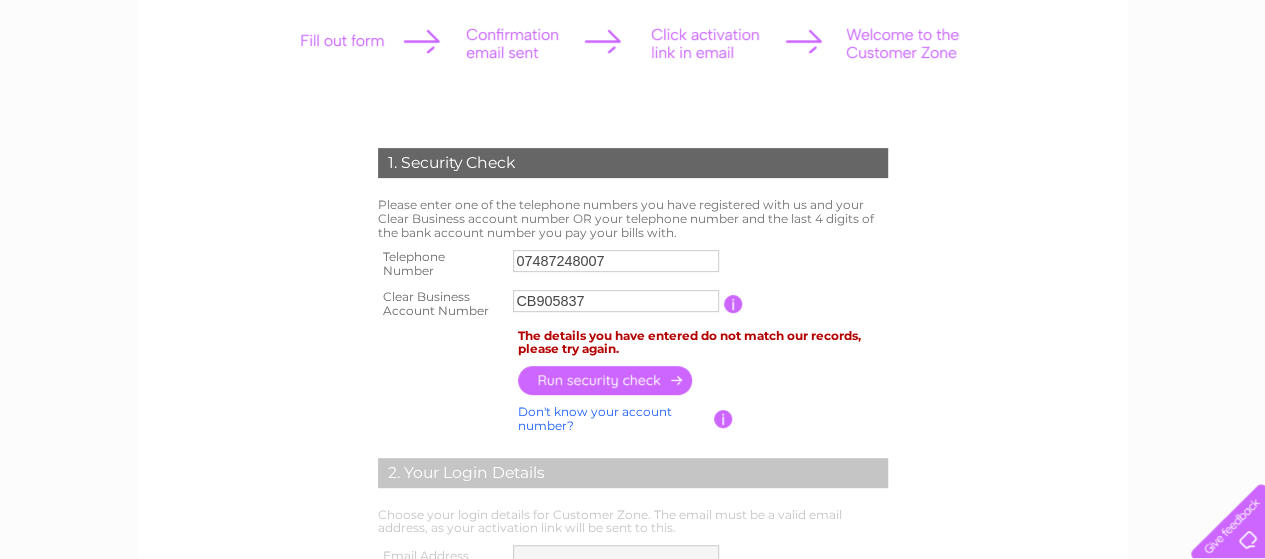 scroll, scrollTop: 295, scrollLeft: 0, axis: vertical 